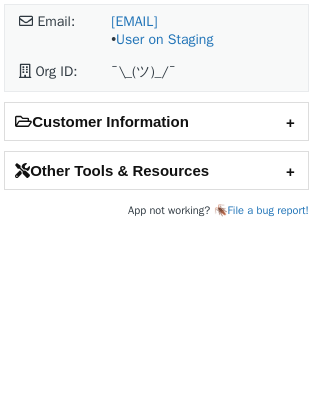 scroll, scrollTop: 0, scrollLeft: 0, axis: both 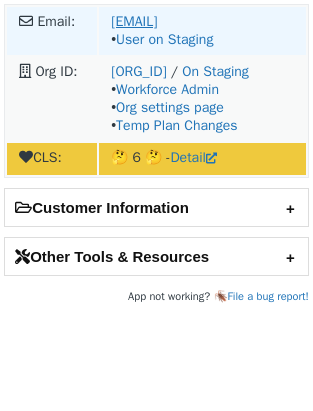 click on "rigupta@amazon.com" at bounding box center (134, 21) 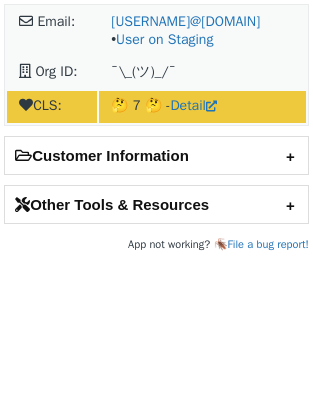 scroll, scrollTop: 0, scrollLeft: 0, axis: both 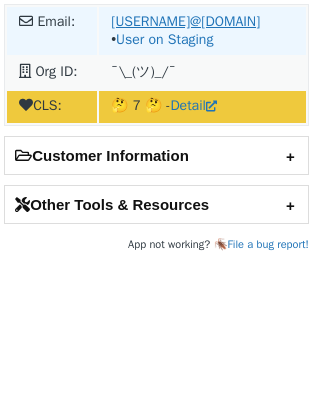 click on "parinay.rikhy@copart.com" at bounding box center (185, 21) 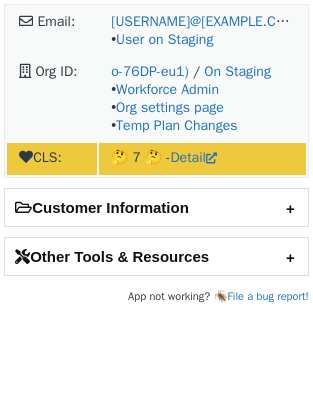 scroll, scrollTop: 0, scrollLeft: 0, axis: both 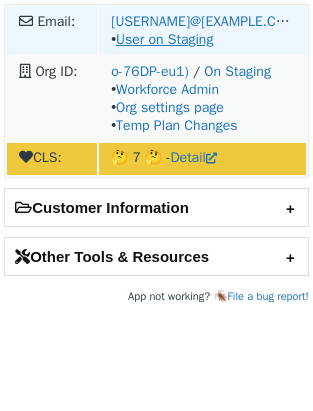 click on "User on Staging" at bounding box center (164, 39) 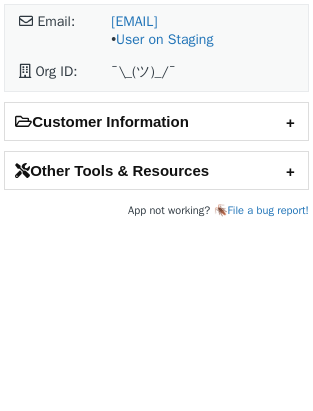 scroll, scrollTop: 0, scrollLeft: 0, axis: both 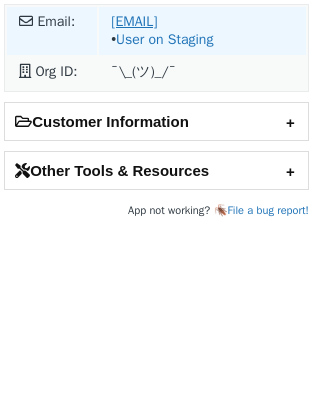click on "[EMAIL]" at bounding box center (134, 21) 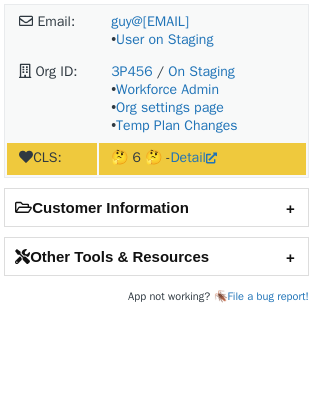 scroll, scrollTop: 0, scrollLeft: 0, axis: both 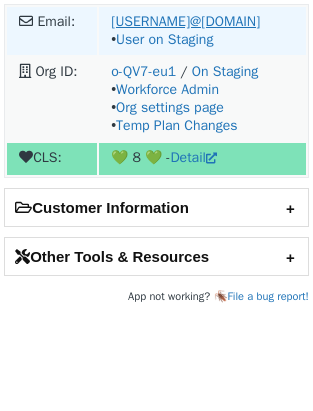 click on "[USERNAME]@[DOMAIN]" at bounding box center (185, 21) 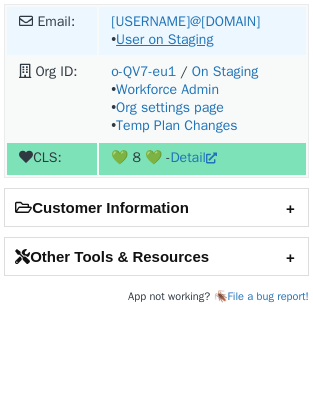 click on "User on Staging" at bounding box center (164, 39) 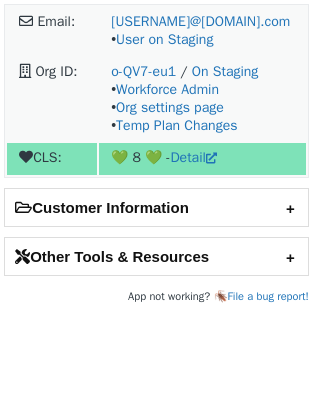 scroll, scrollTop: 0, scrollLeft: 0, axis: both 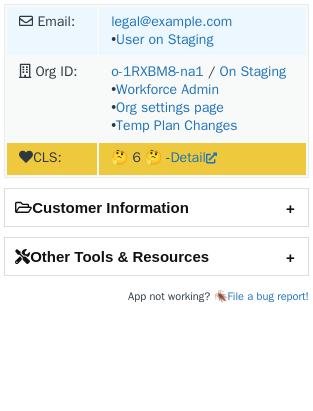 click on "legal@medterracbd.com •  User on Staging" at bounding box center (202, 31) 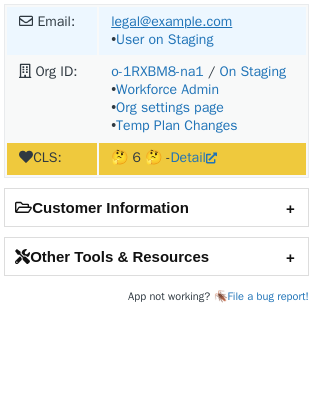 click on "legal@medterracbd.com" at bounding box center (171, 21) 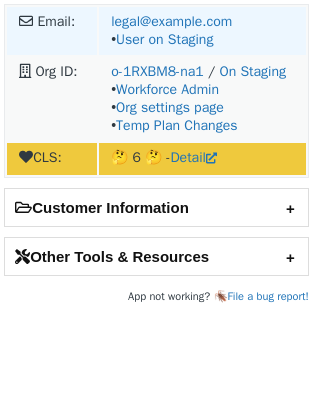 click on "legal@medterracbd.com •  User on Staging" at bounding box center (202, 31) 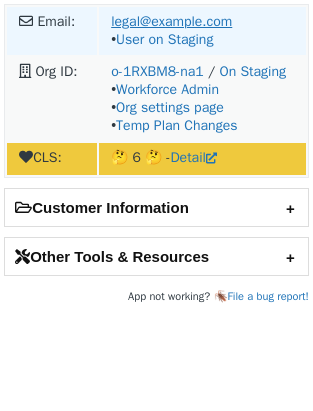 click on "[EMAIL]" at bounding box center [171, 21] 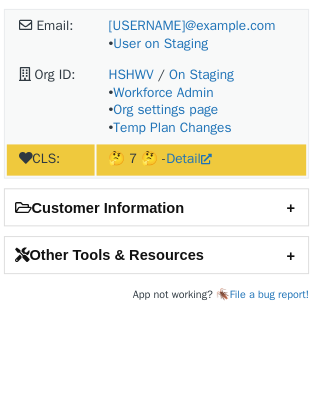scroll, scrollTop: 0, scrollLeft: 0, axis: both 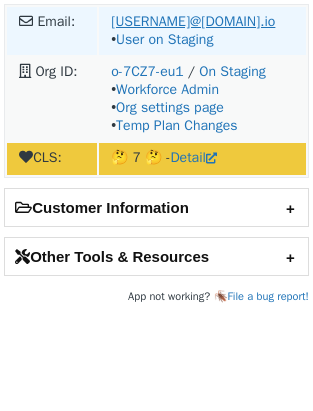 click on "d.zach@easysend.io" at bounding box center (193, 21) 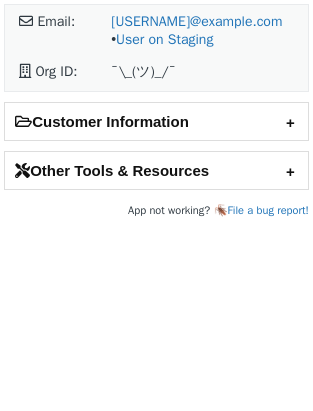 scroll, scrollTop: 0, scrollLeft: 0, axis: both 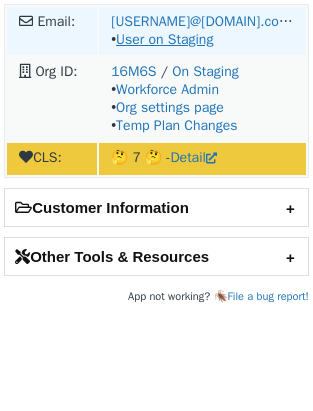 click on "User on Staging" at bounding box center [164, 39] 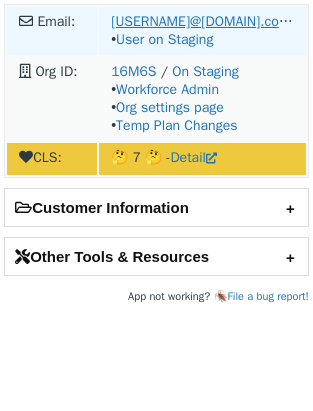 click on "islamhm@amazon.co.uk" at bounding box center [204, 21] 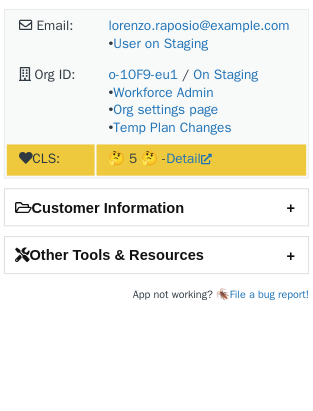 scroll, scrollTop: 0, scrollLeft: 0, axis: both 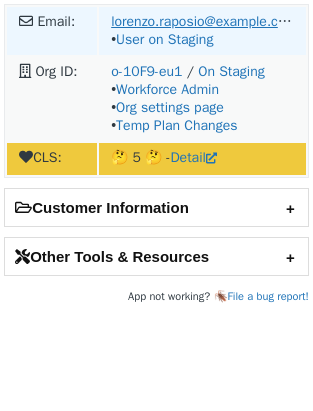 click on "lorenzo.raposio@example.com" at bounding box center [204, 21] 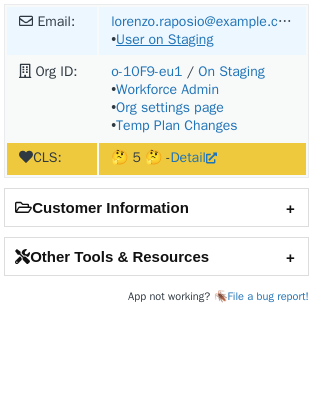 click on "User on Staging" at bounding box center (164, 39) 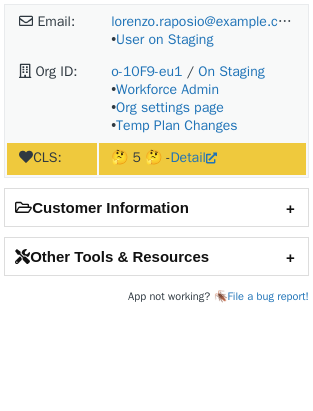 scroll, scrollTop: 0, scrollLeft: 0, axis: both 